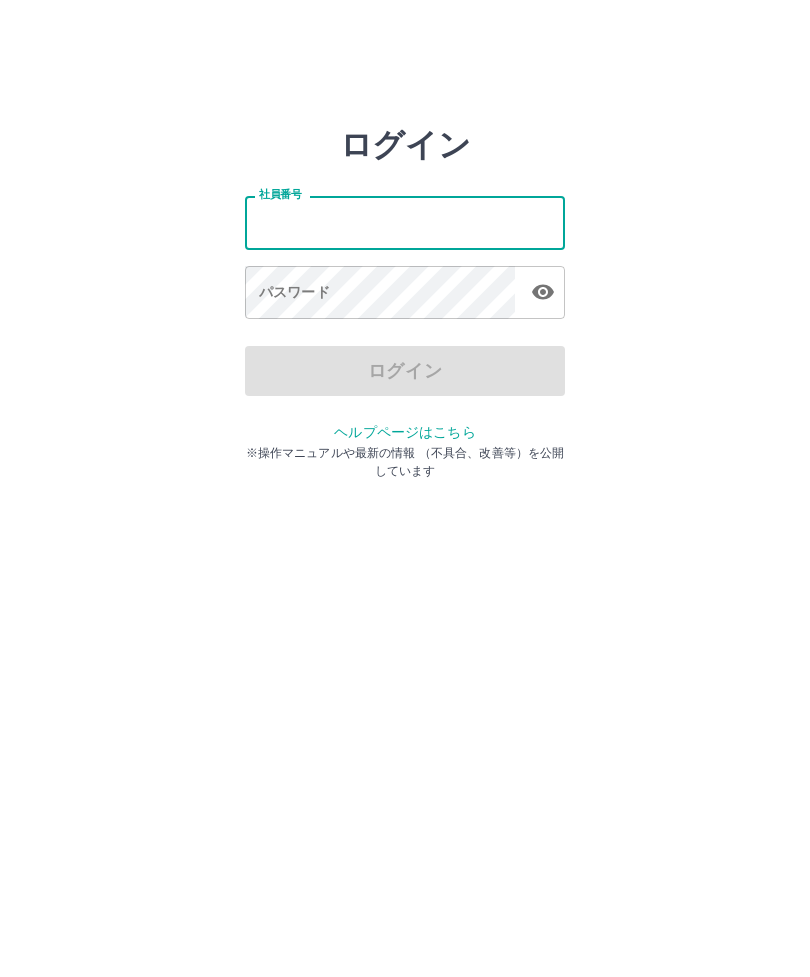 scroll, scrollTop: 0, scrollLeft: 0, axis: both 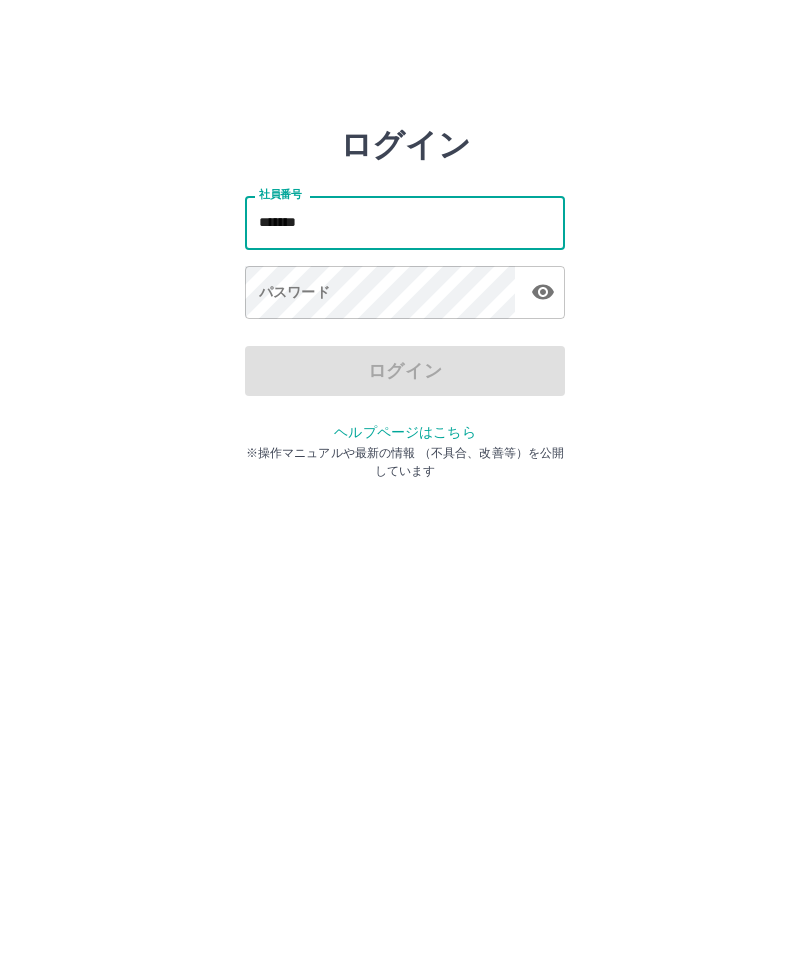 type on "*******" 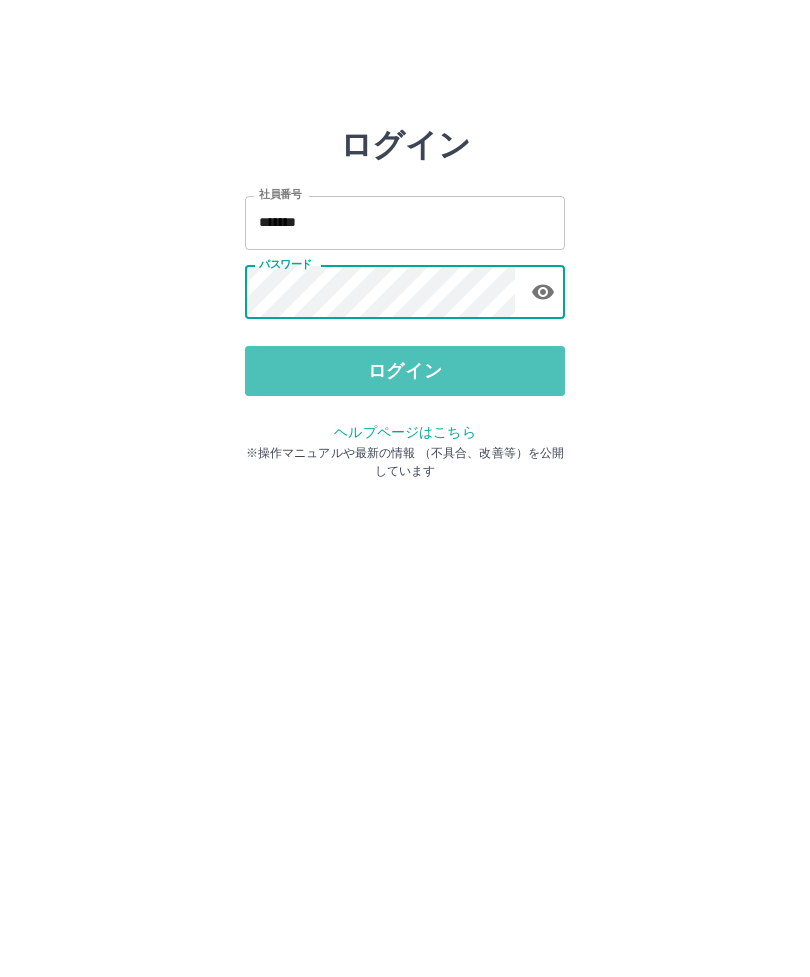 click on "ログイン" at bounding box center (405, 371) 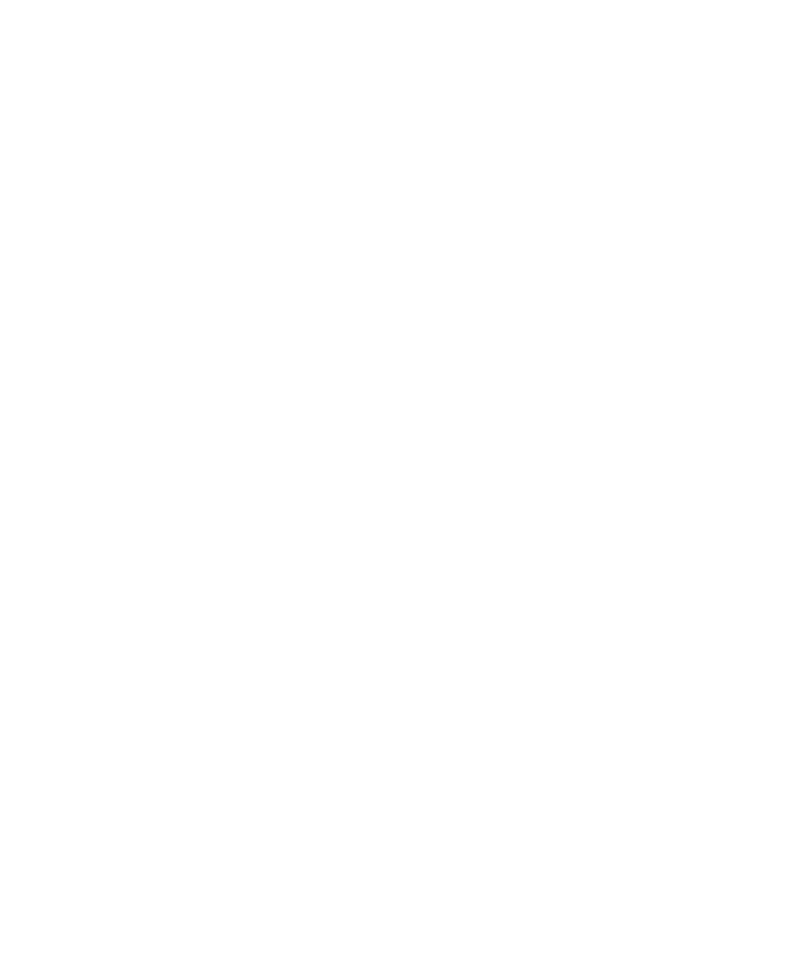 scroll, scrollTop: 0, scrollLeft: 0, axis: both 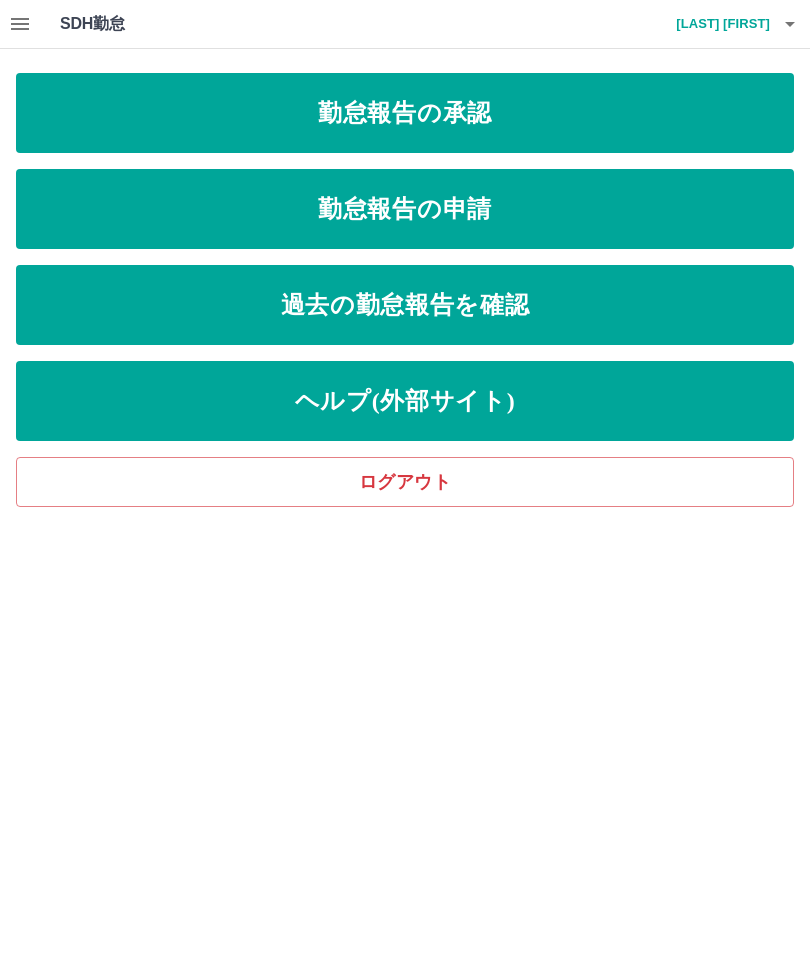 click on "勤怠報告の申請" at bounding box center [405, 209] 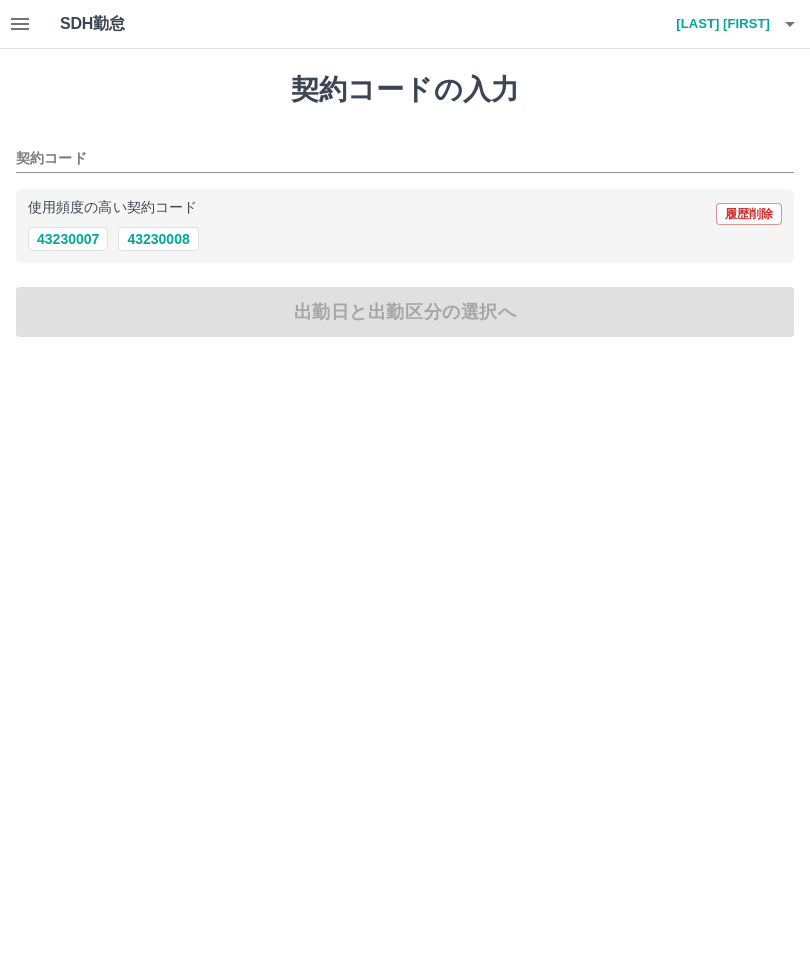 click on "43230008" at bounding box center (158, 239) 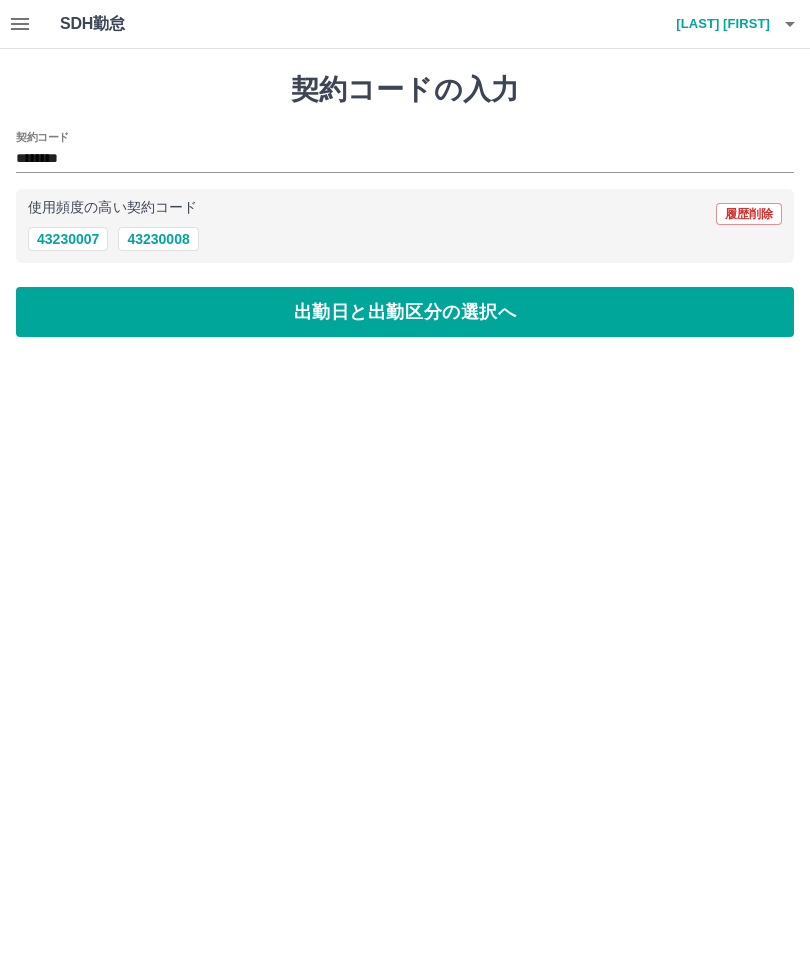 click on "出勤日と出勤区分の選択へ" at bounding box center [405, 312] 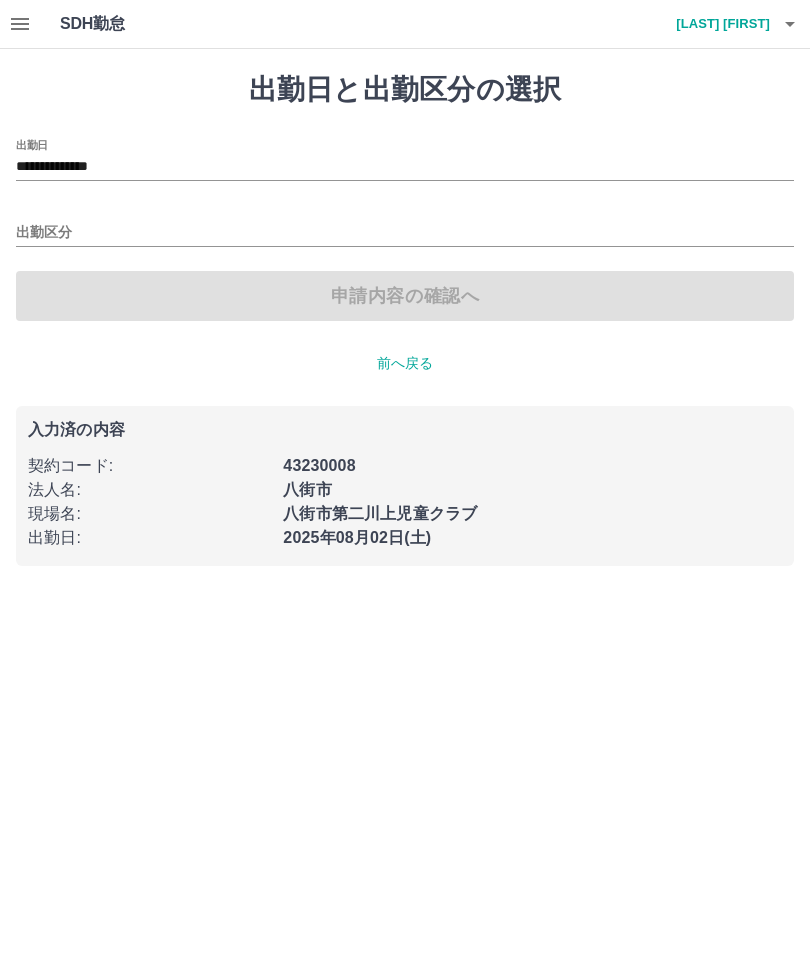 click on "出勤区分" at bounding box center [405, 233] 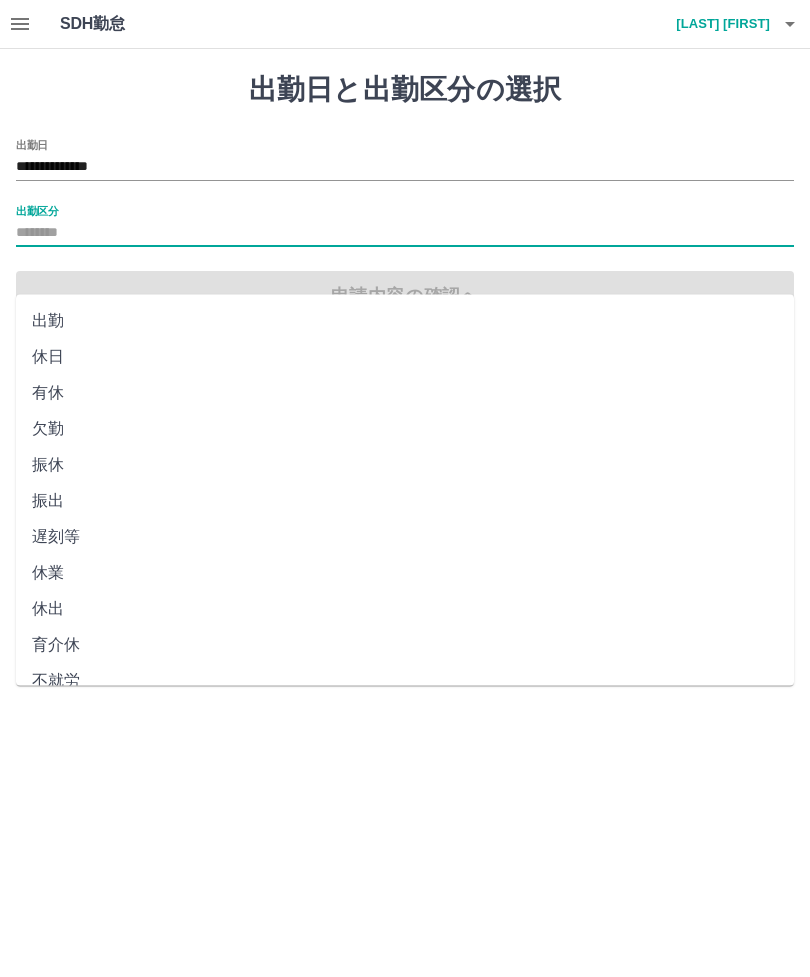 click on "出勤" at bounding box center (405, 321) 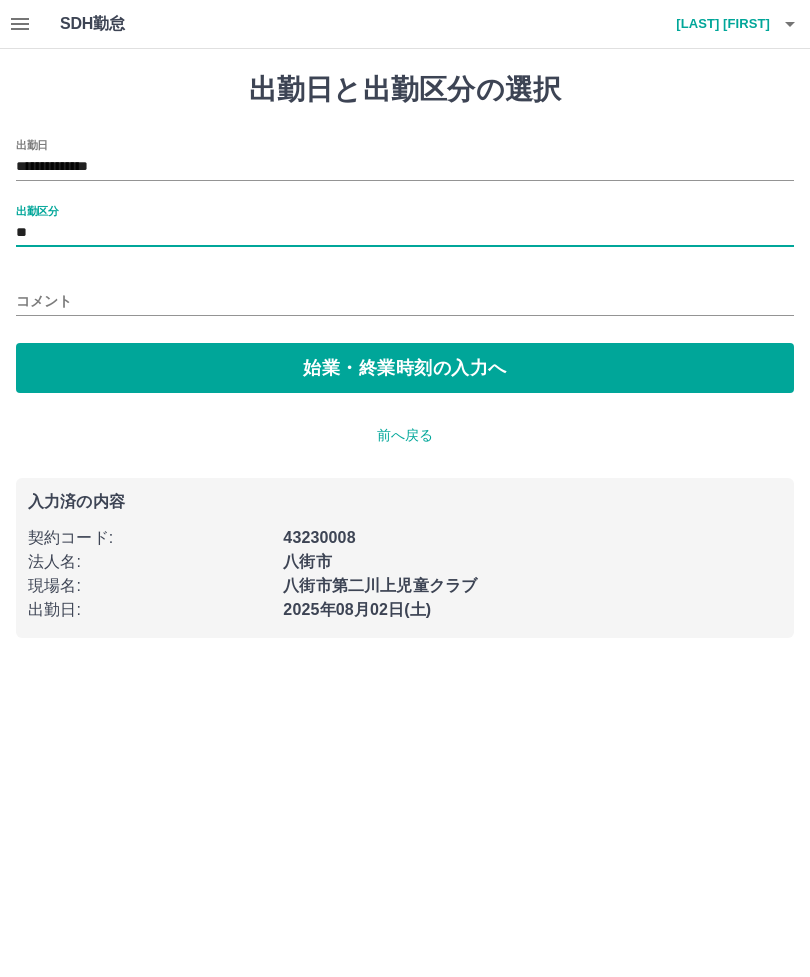 type on "**" 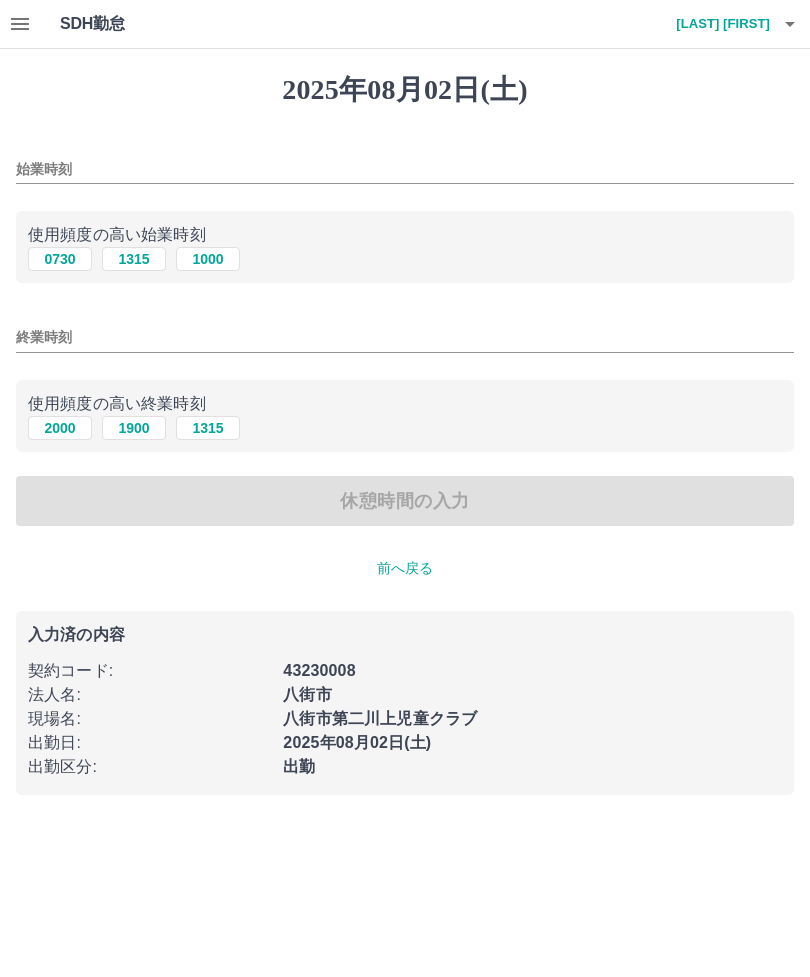 click on "0730" at bounding box center [60, 259] 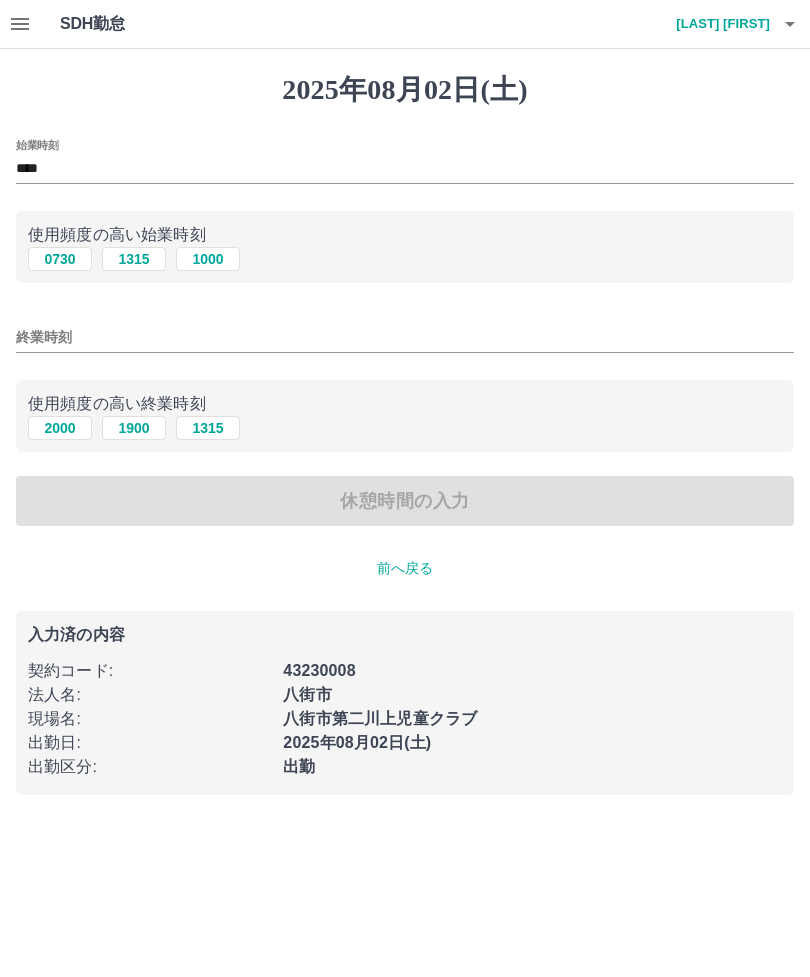 click on "終業時刻" at bounding box center [405, 337] 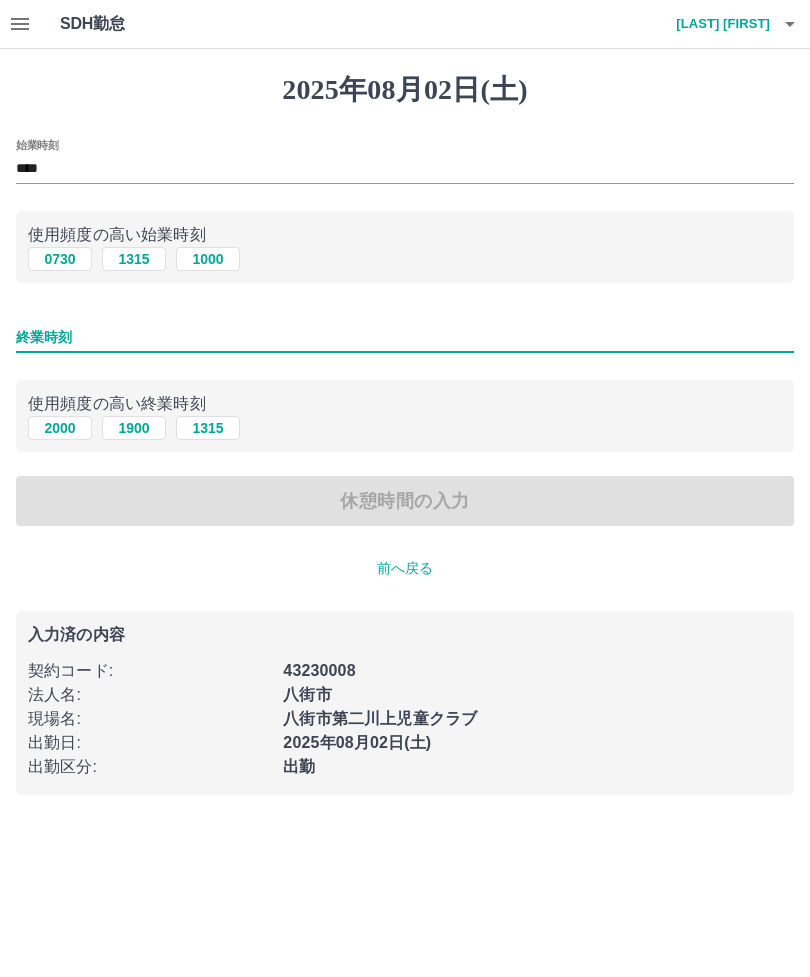 click on "1315" at bounding box center [208, 428] 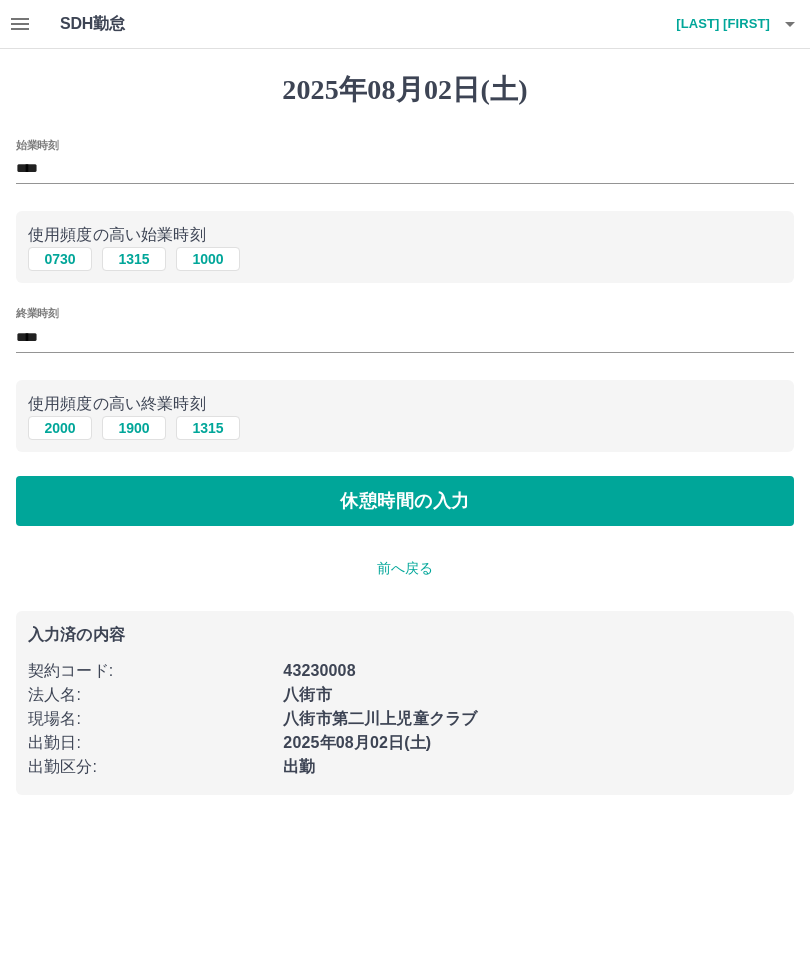 click on "休憩時間の入力" at bounding box center [405, 501] 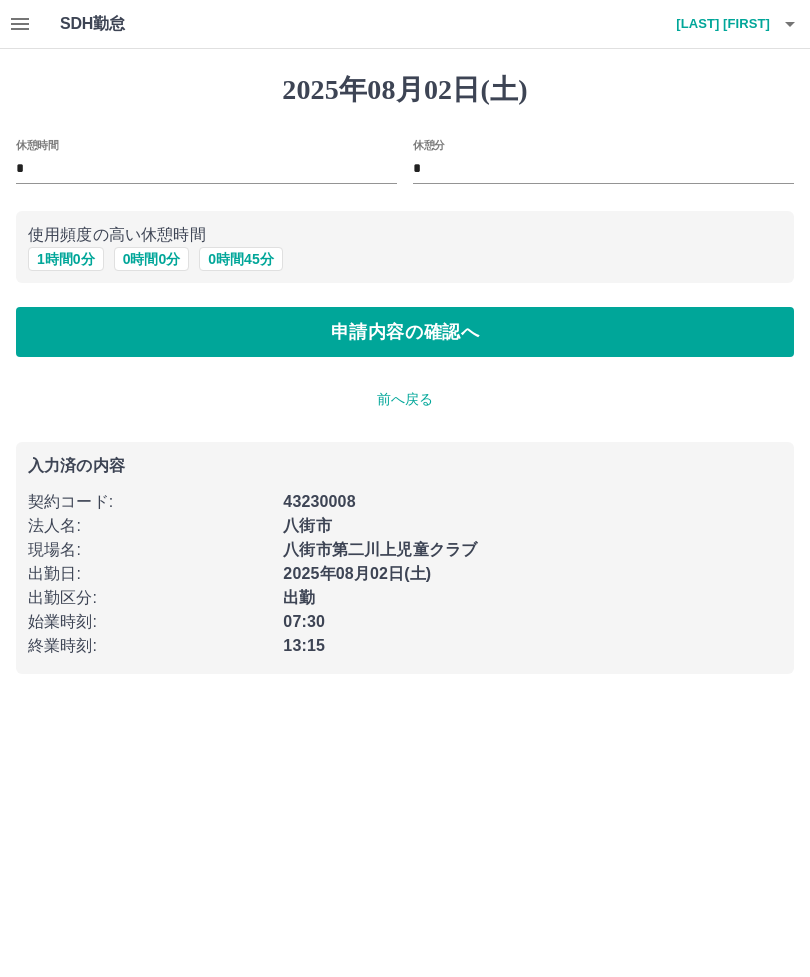 click on "申請内容の確認へ" at bounding box center (405, 332) 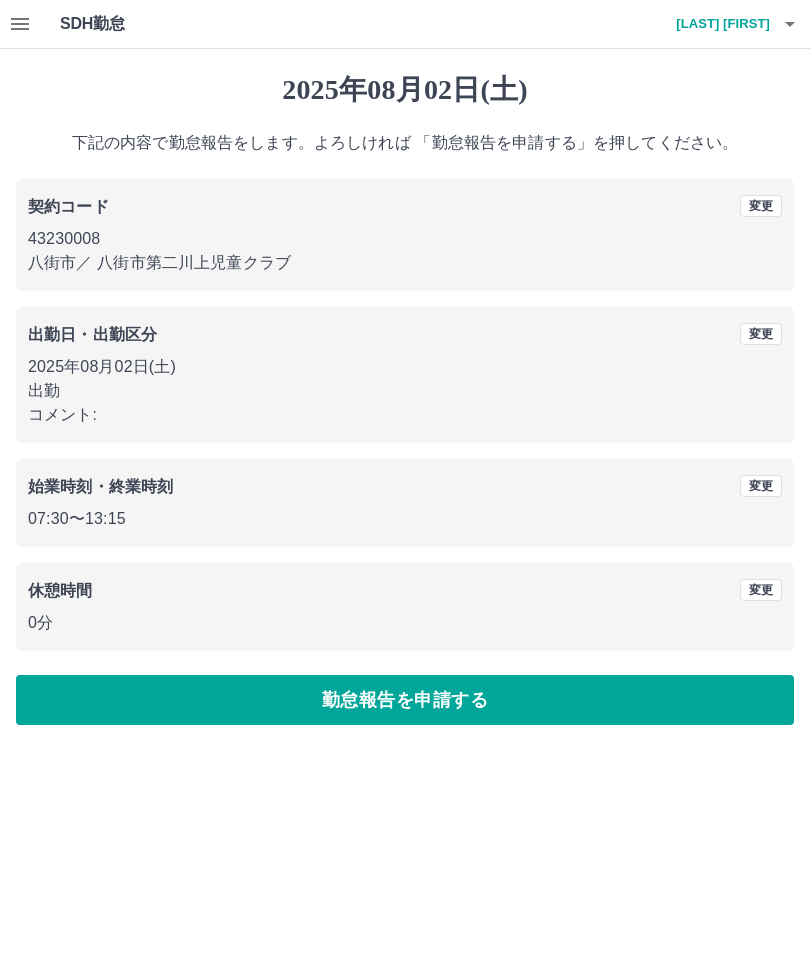 click on "勤怠報告を申請する" at bounding box center (405, 700) 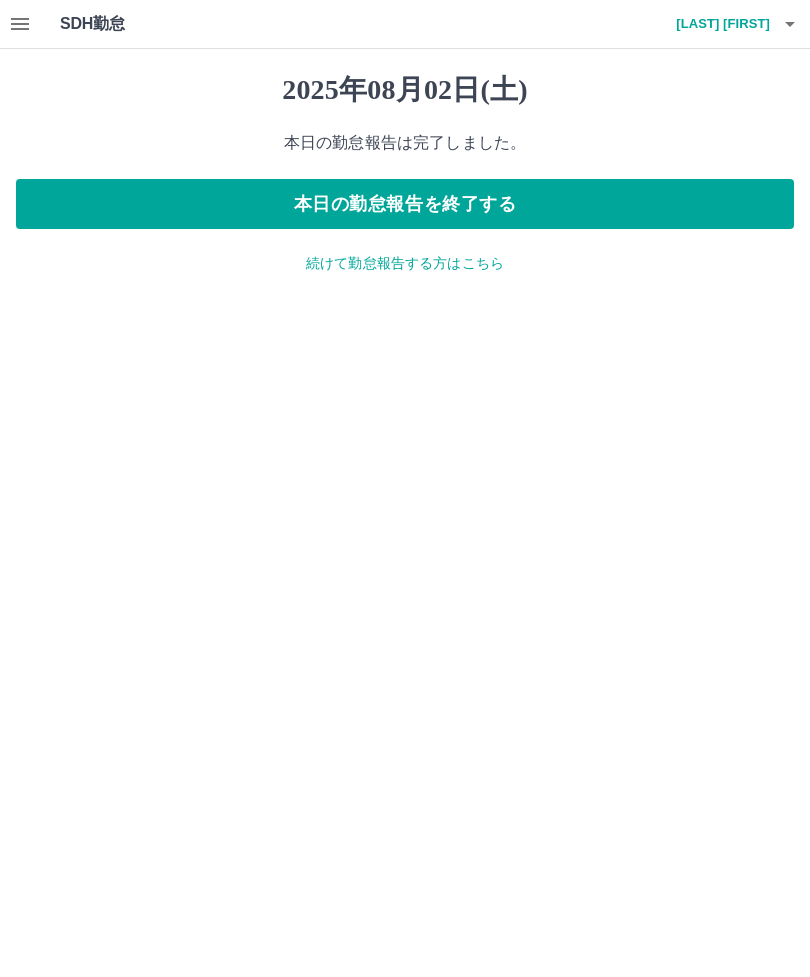 click on "本日の勤怠報告を終了する" at bounding box center [405, 204] 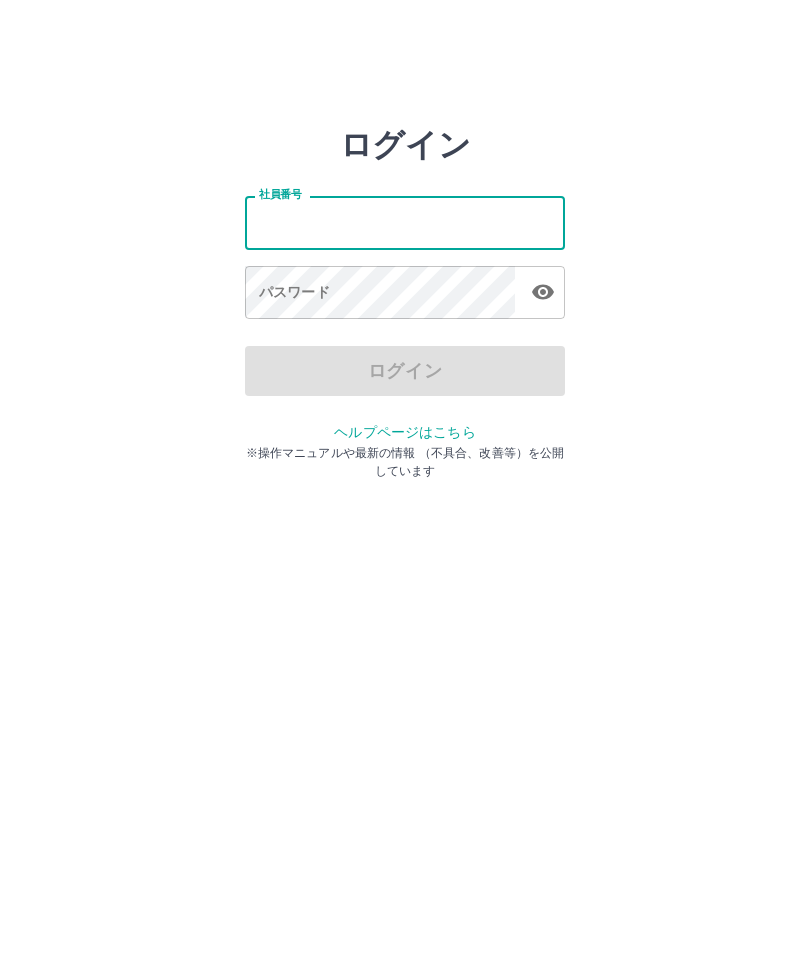 scroll, scrollTop: 0, scrollLeft: 0, axis: both 